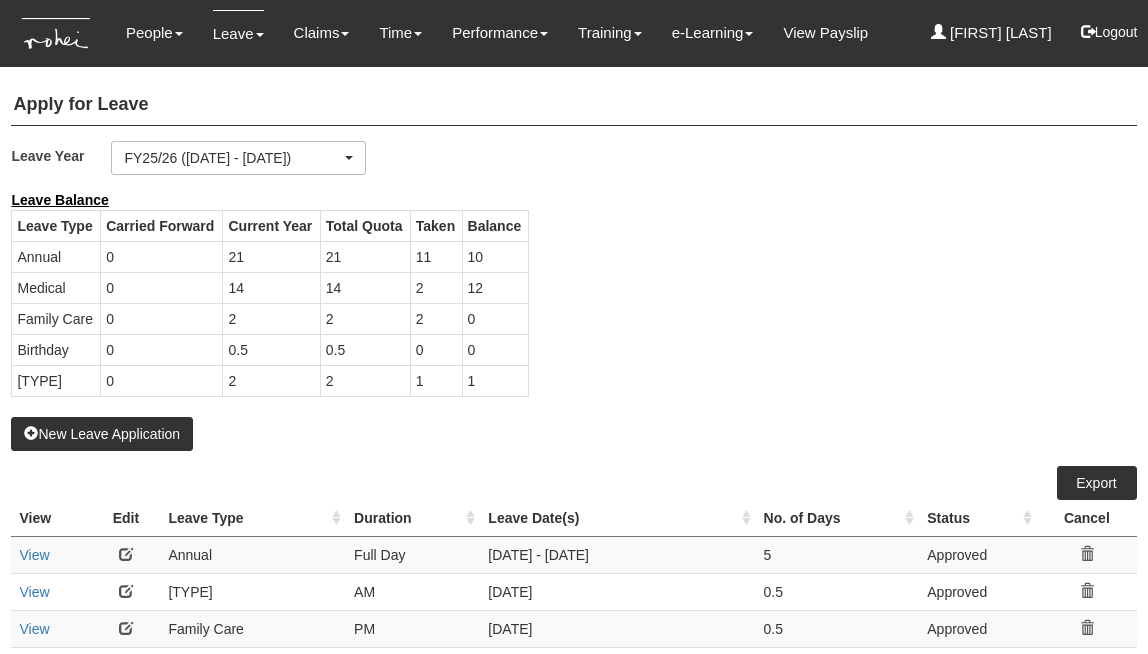 scroll, scrollTop: 0, scrollLeft: 0, axis: both 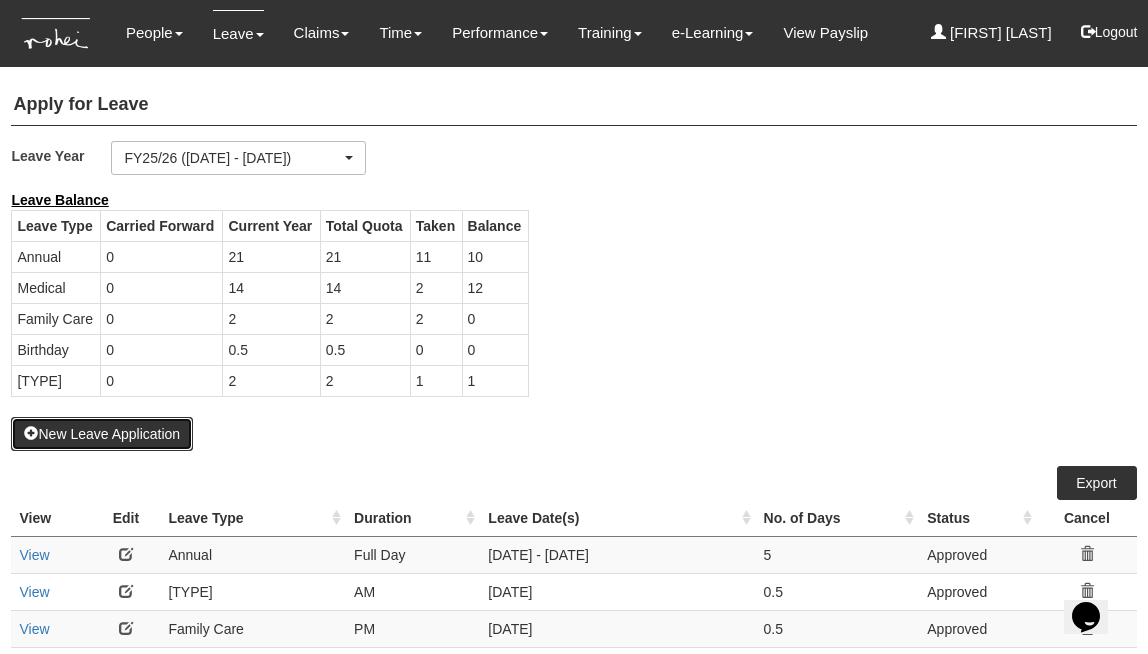 click on "New Leave Application" at bounding box center (102, 434) 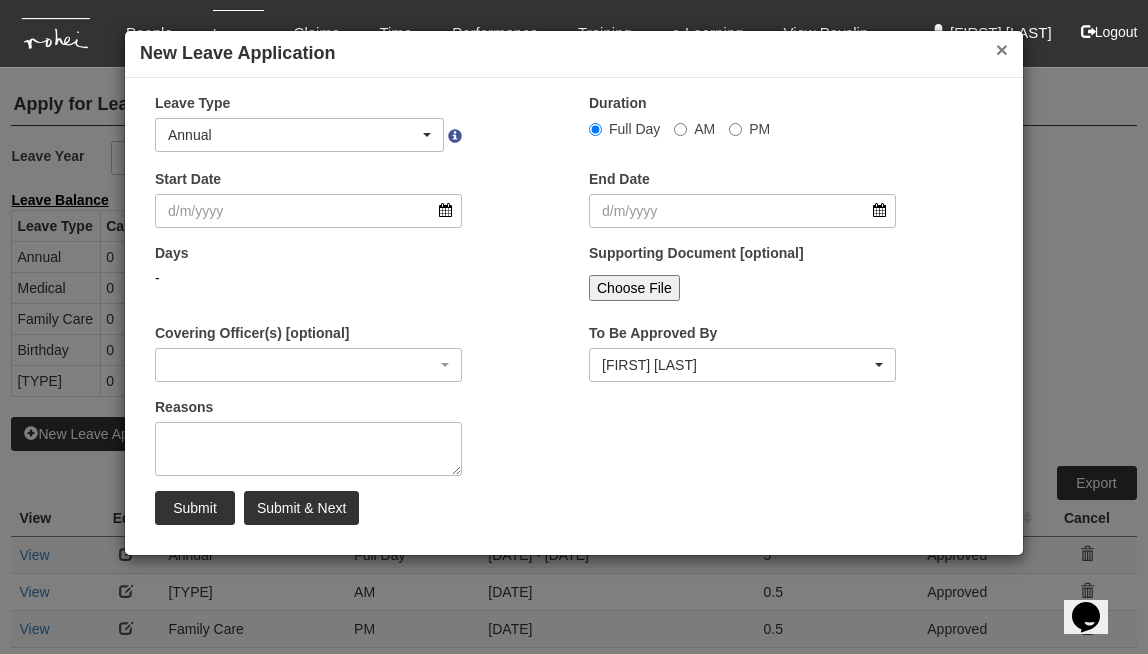 click on "×" at bounding box center (1002, 49) 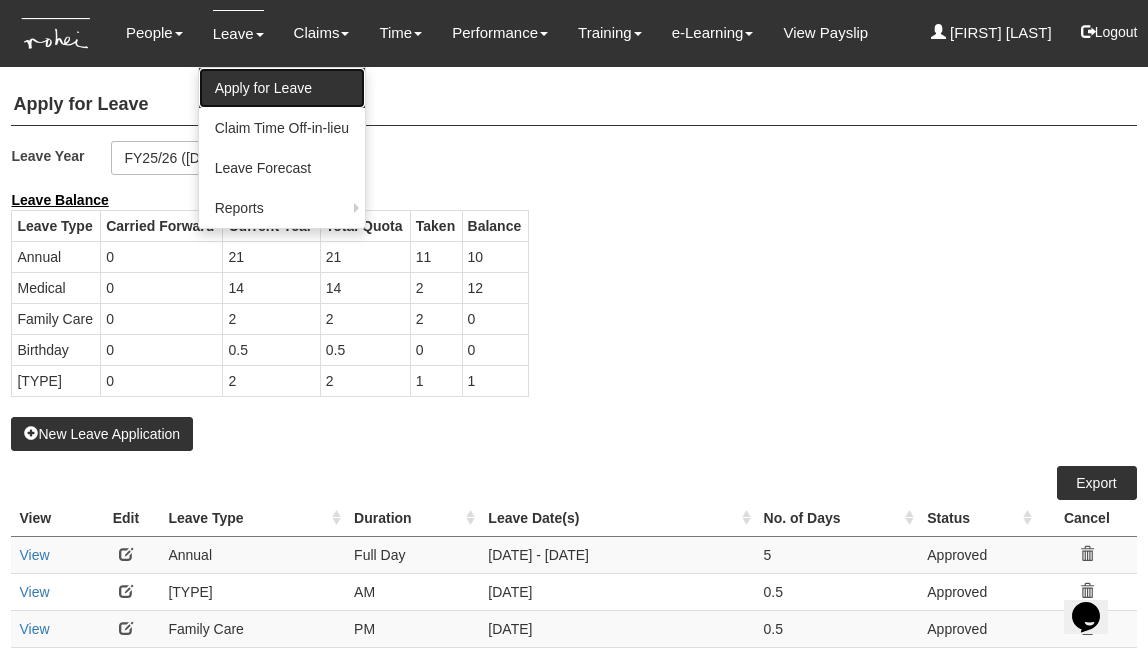 click on "Apply for Leave" at bounding box center (282, 88) 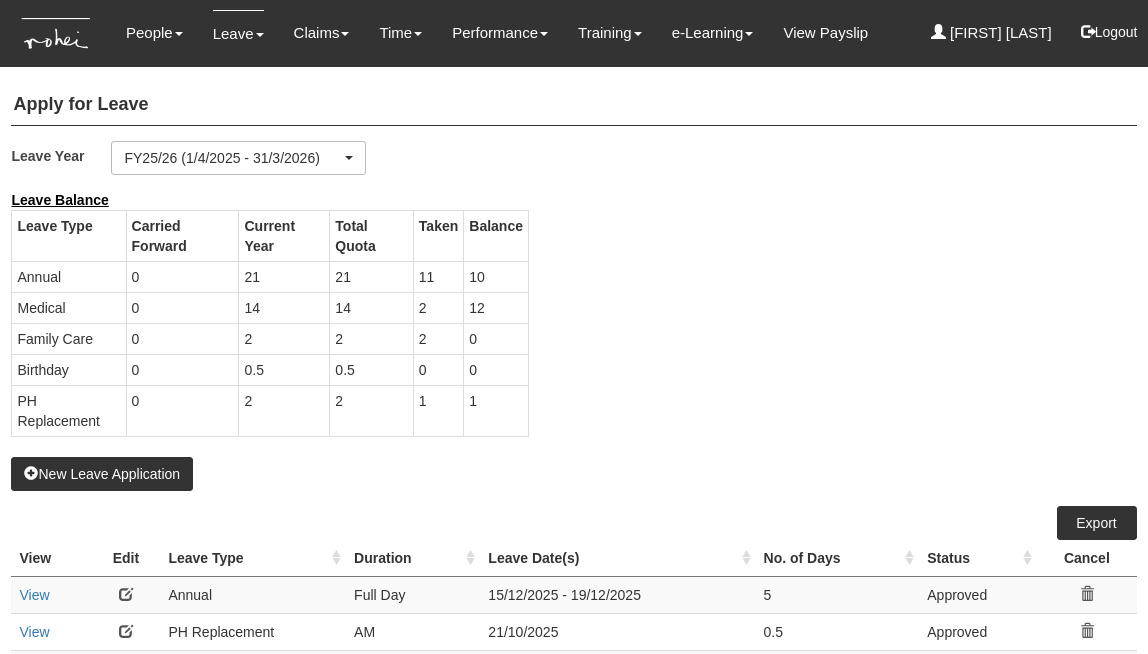 scroll, scrollTop: 0, scrollLeft: 0, axis: both 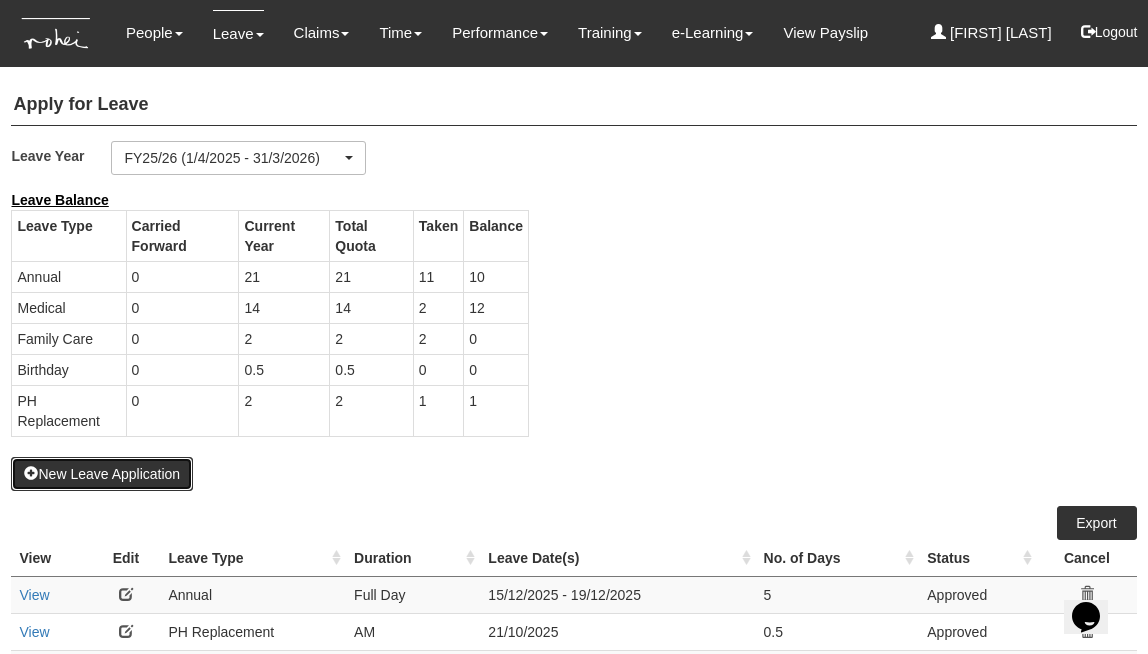 click on "New Leave Application" at bounding box center [102, 474] 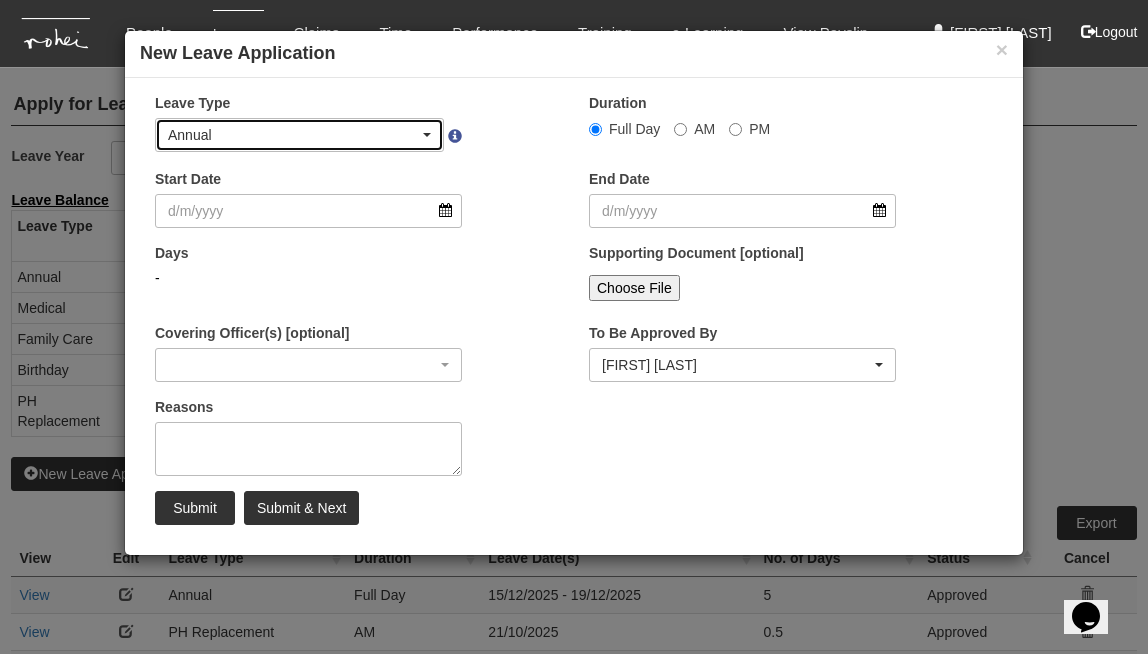click on "Annual" at bounding box center (299, 135) 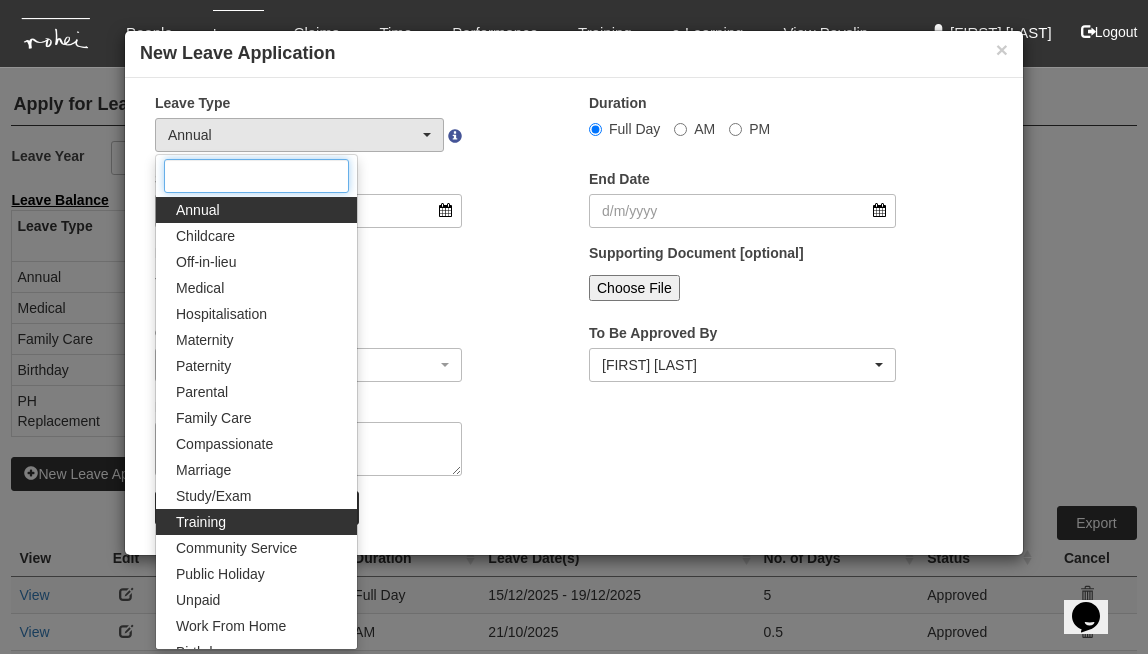 scroll, scrollTop: 171, scrollLeft: 0, axis: vertical 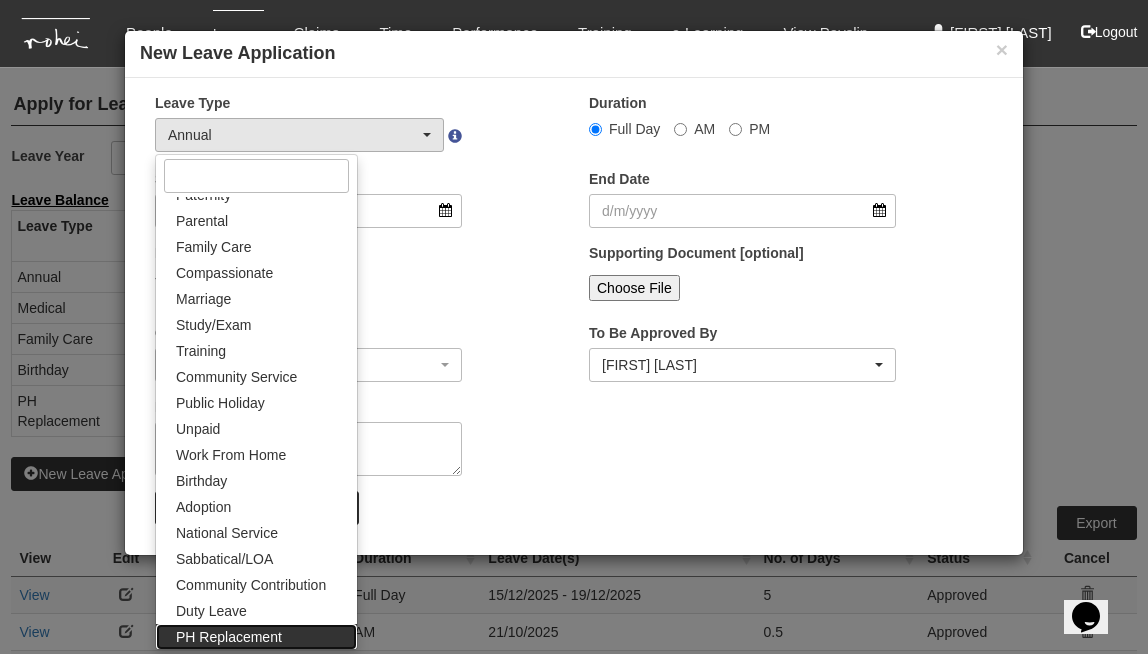 click on "PH Replacement" at bounding box center [198, 39] 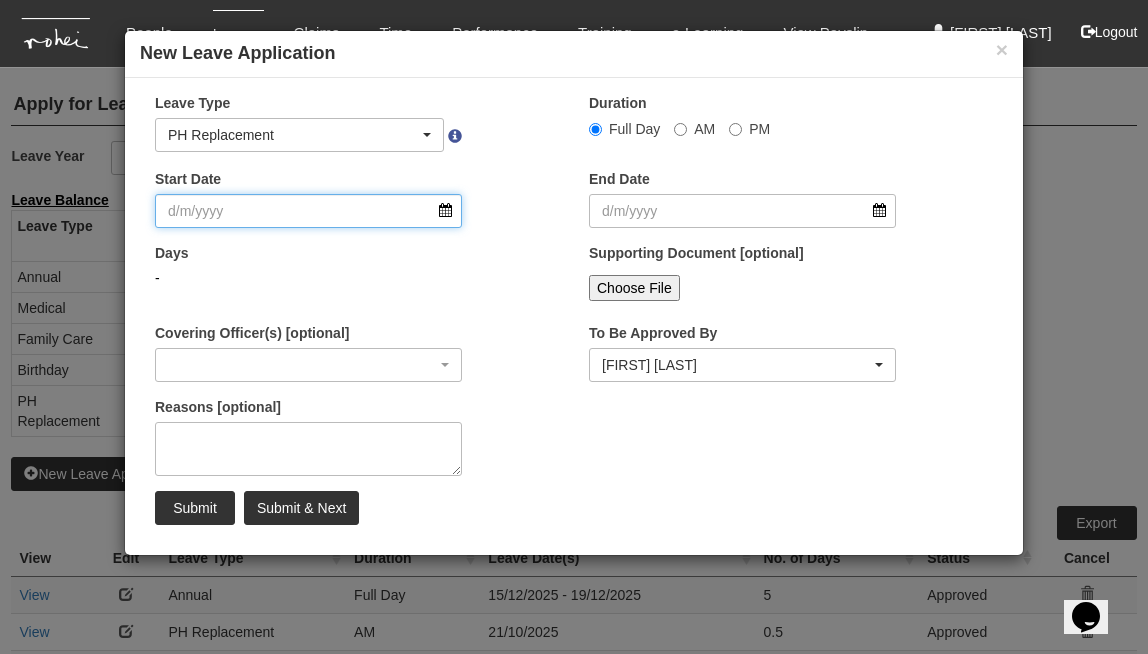 click on "Start Date" at bounding box center (308, 211) 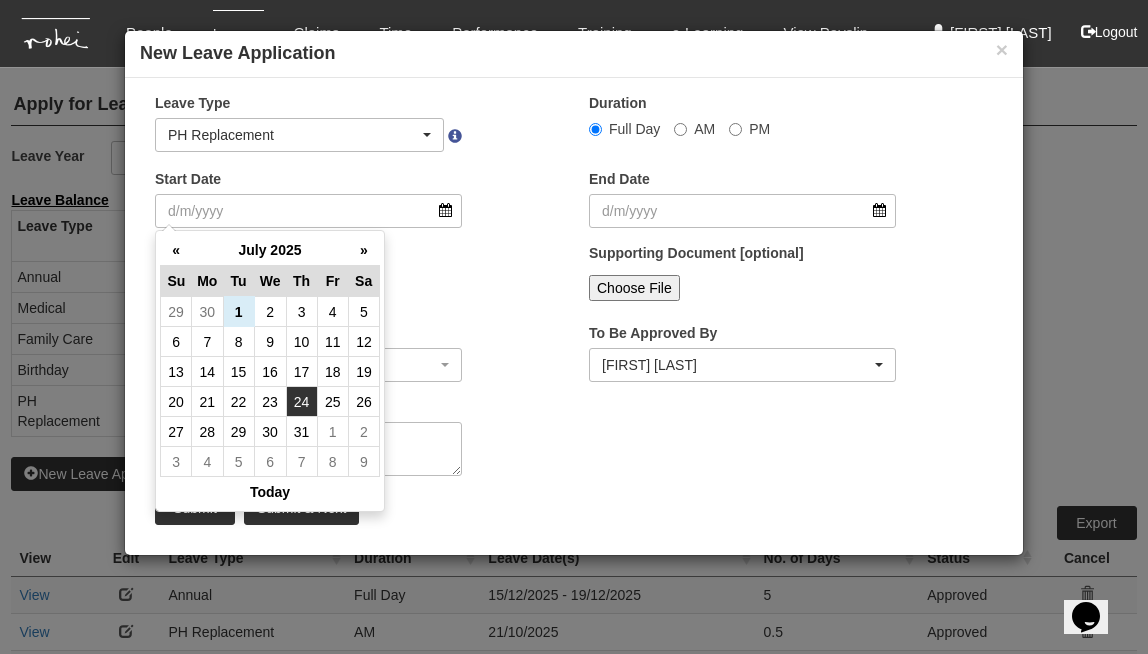 click on "24" at bounding box center [301, 312] 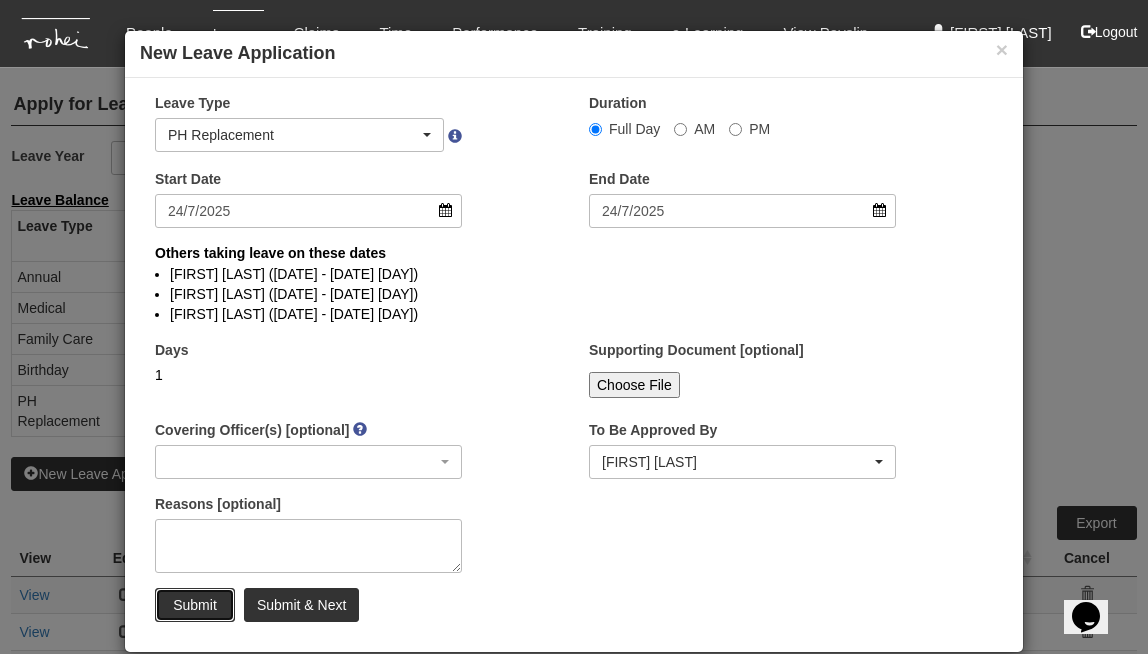 click on "Submit" at bounding box center [195, 605] 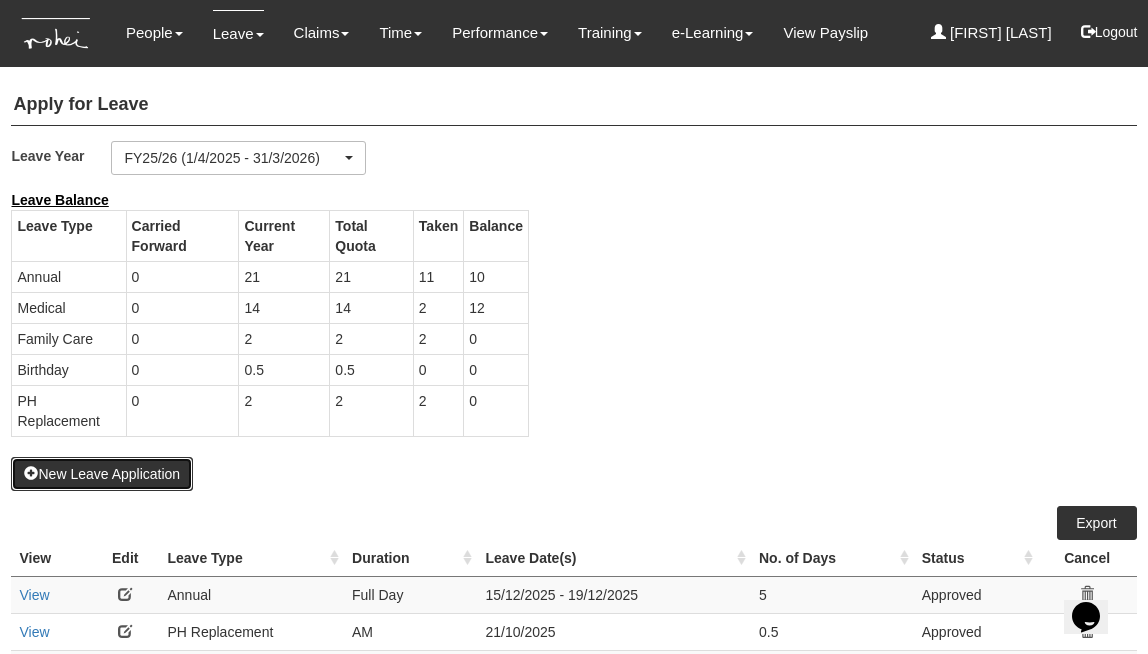 click on "New Leave Application" at bounding box center [102, 474] 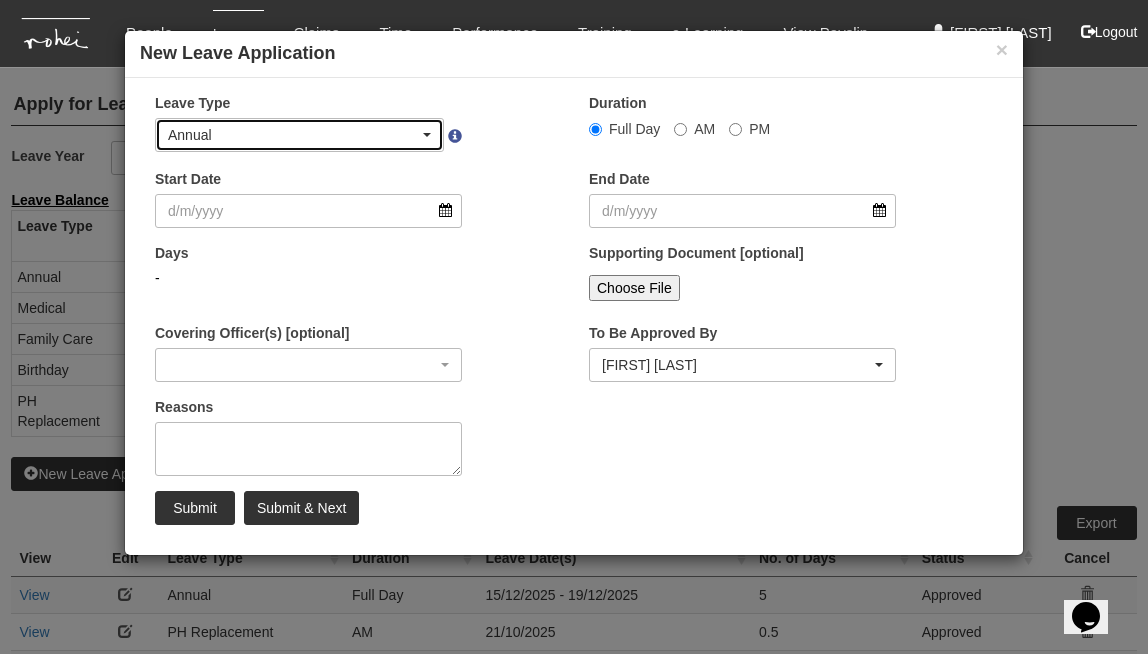 click on "Annual" at bounding box center [299, 135] 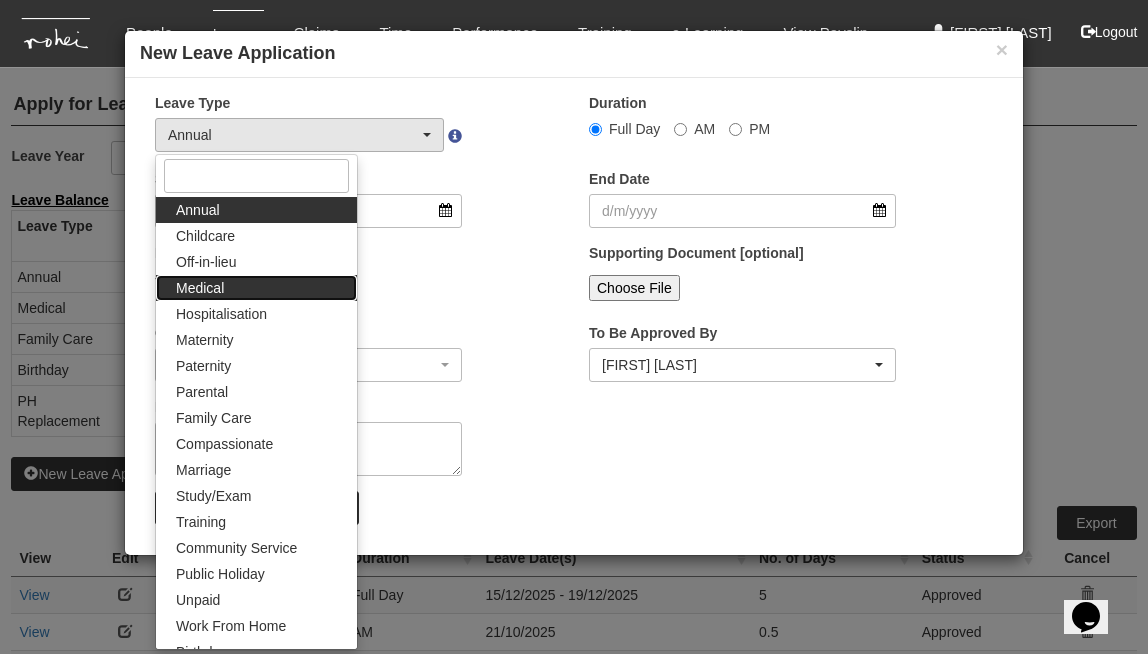 click on "Medical" at bounding box center [256, 210] 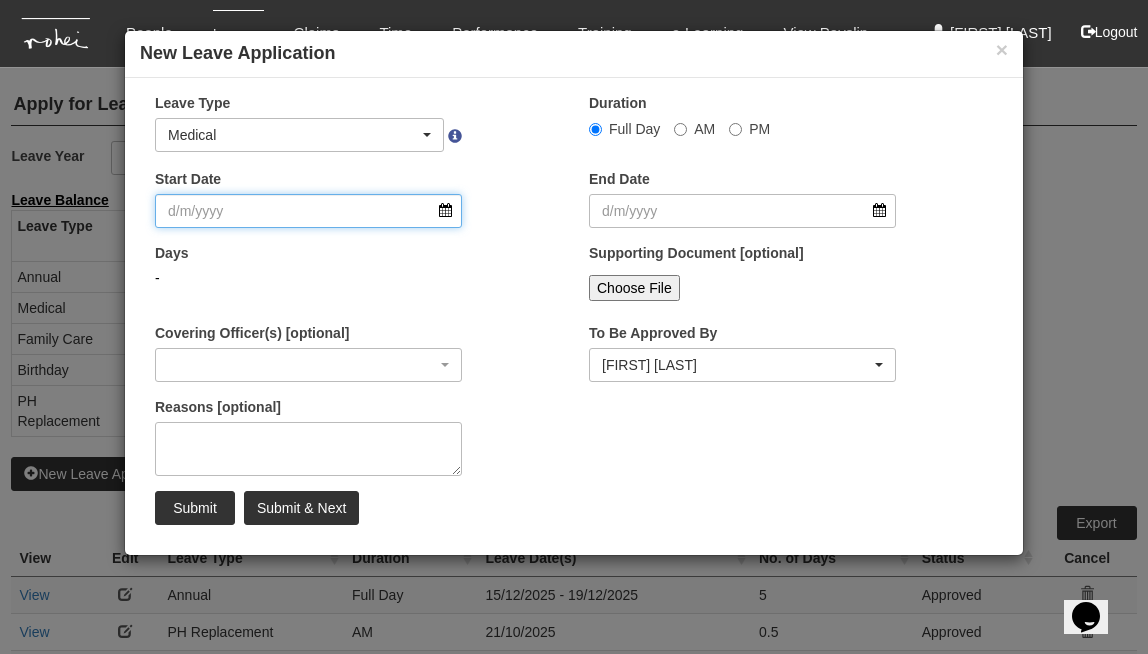 click on "Start Date" at bounding box center (308, 211) 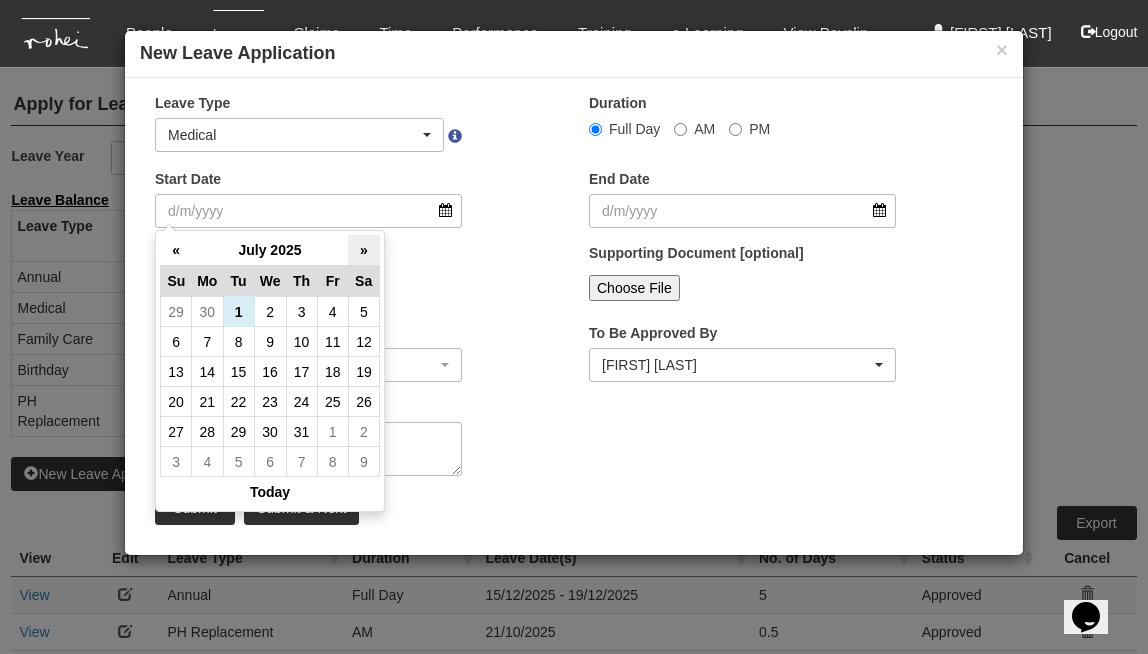 click on "»" at bounding box center (363, 250) 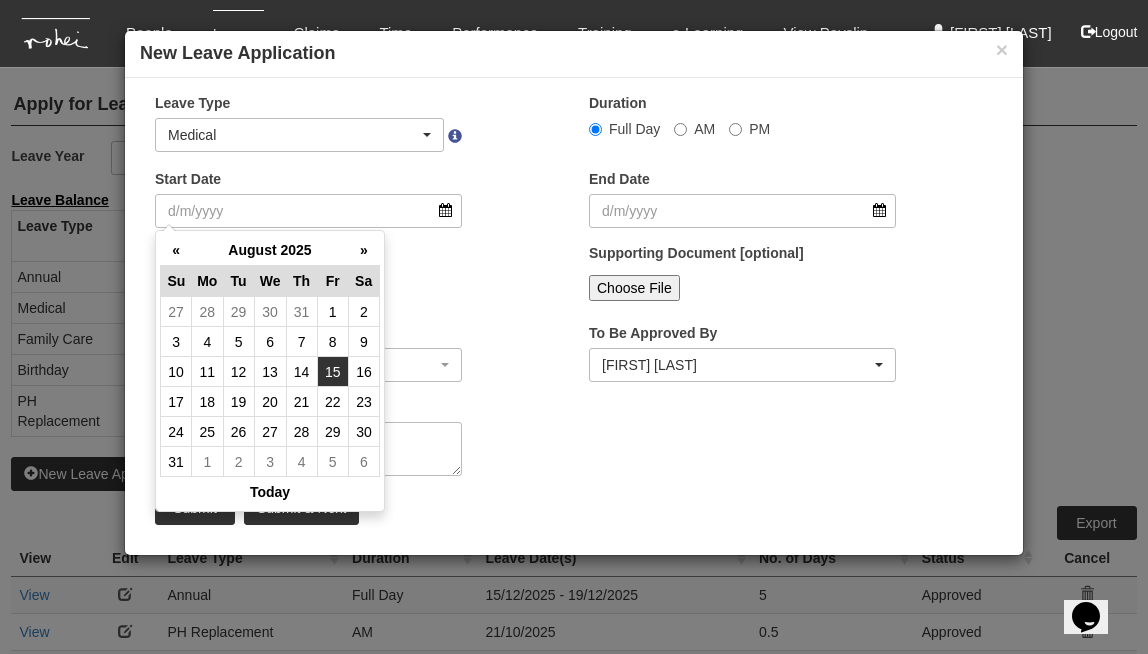 click on "15" at bounding box center (332, 312) 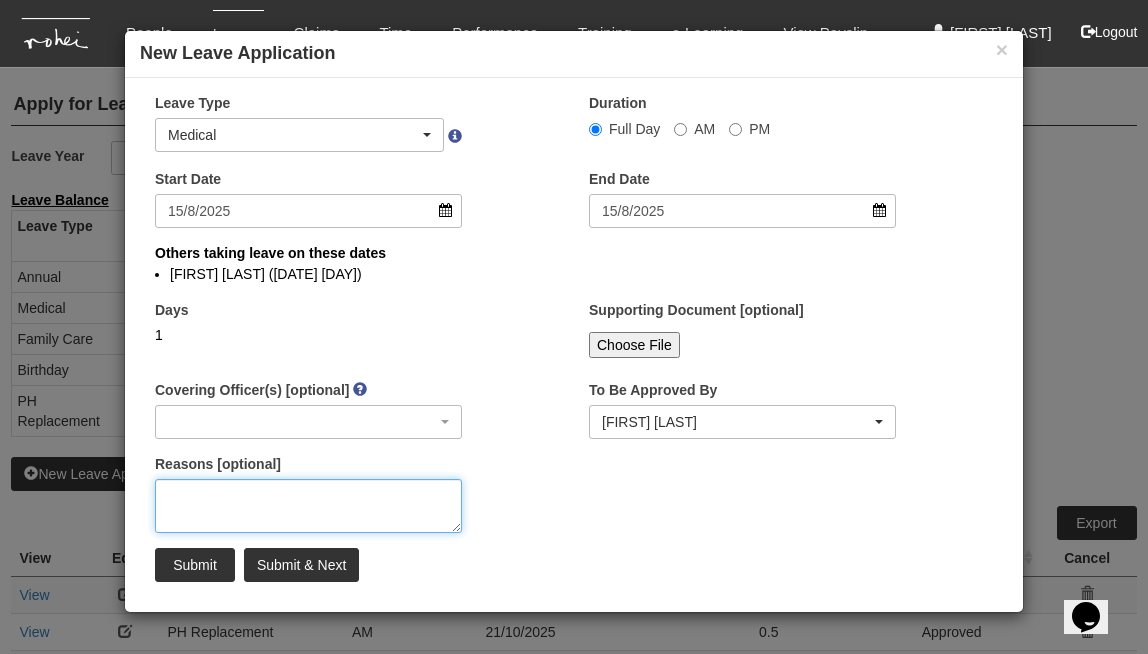 click on "Reasons [optional]" at bounding box center (308, 506) 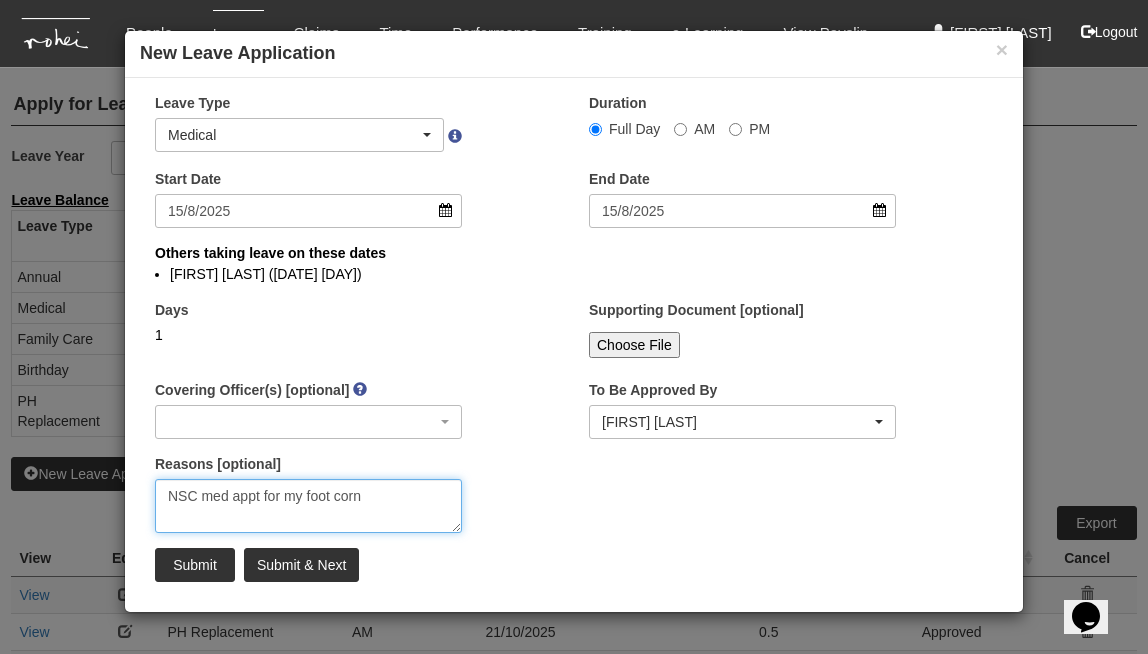 type on "NSC med appt for my foot corn" 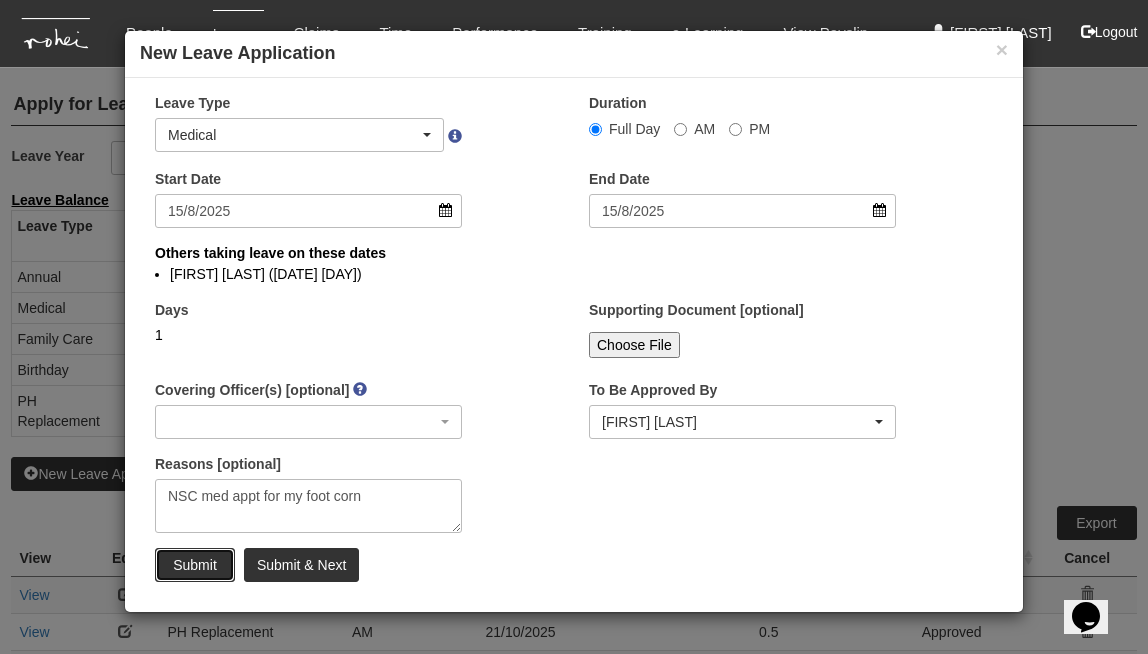 click on "Submit" at bounding box center [195, 565] 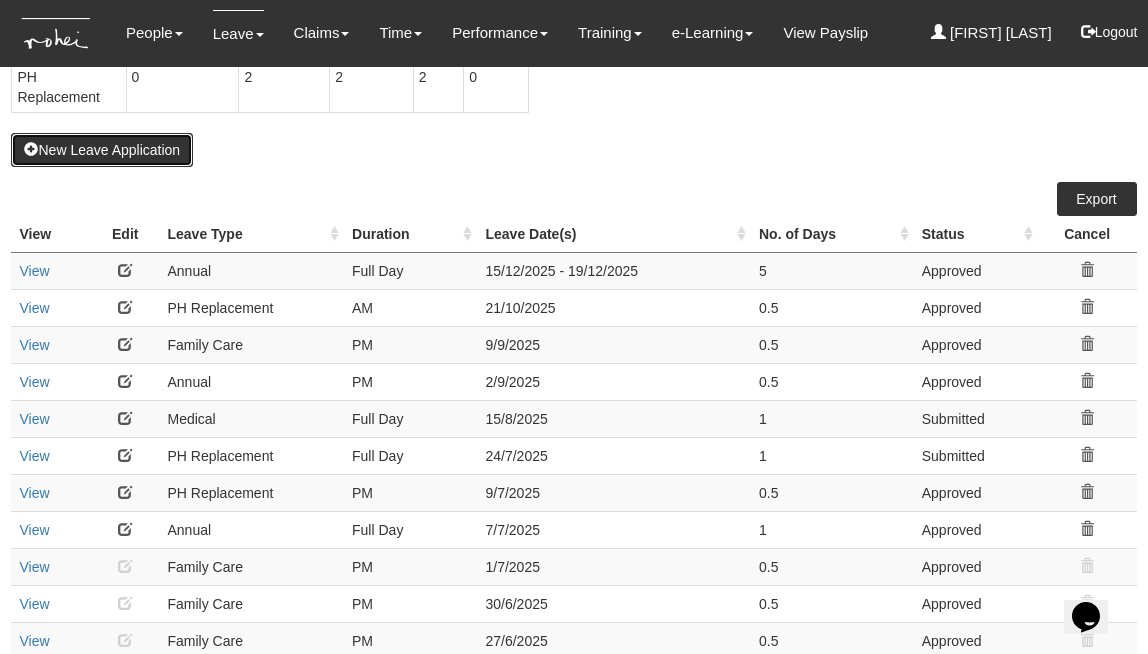 scroll, scrollTop: 346, scrollLeft: 0, axis: vertical 